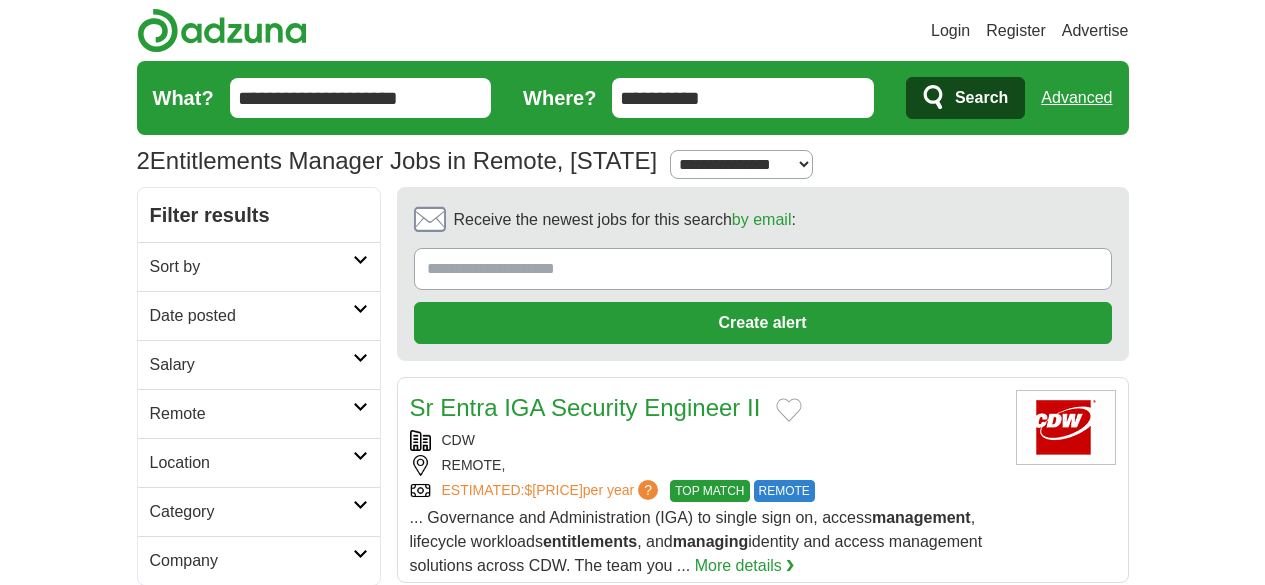 scroll, scrollTop: 0, scrollLeft: 0, axis: both 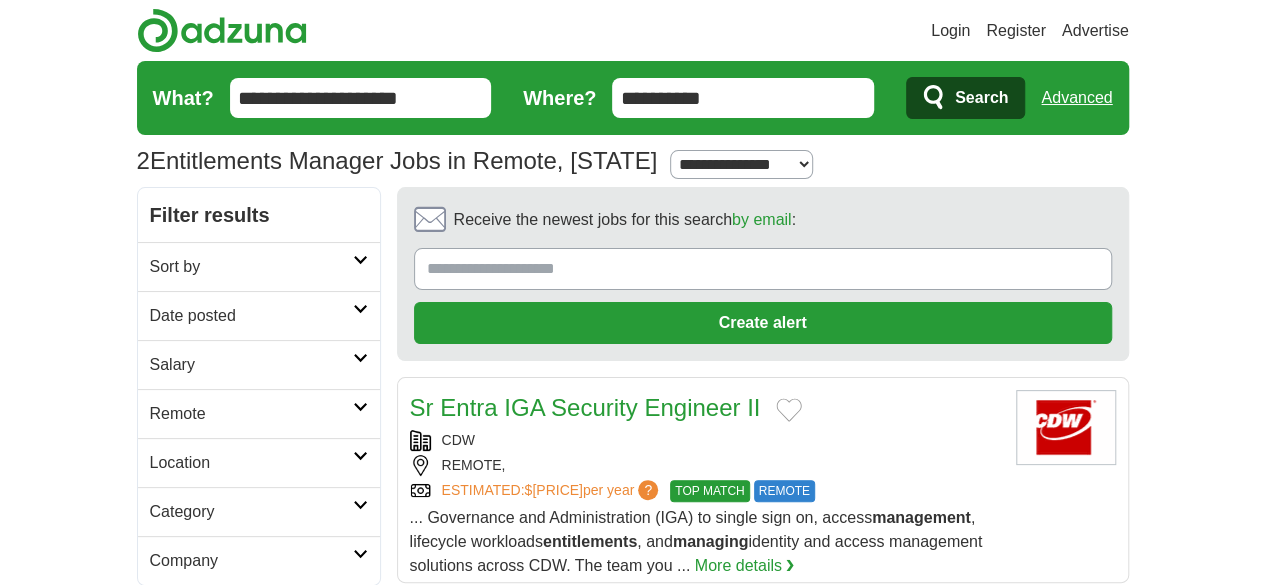 click on "Remote" at bounding box center (251, 414) 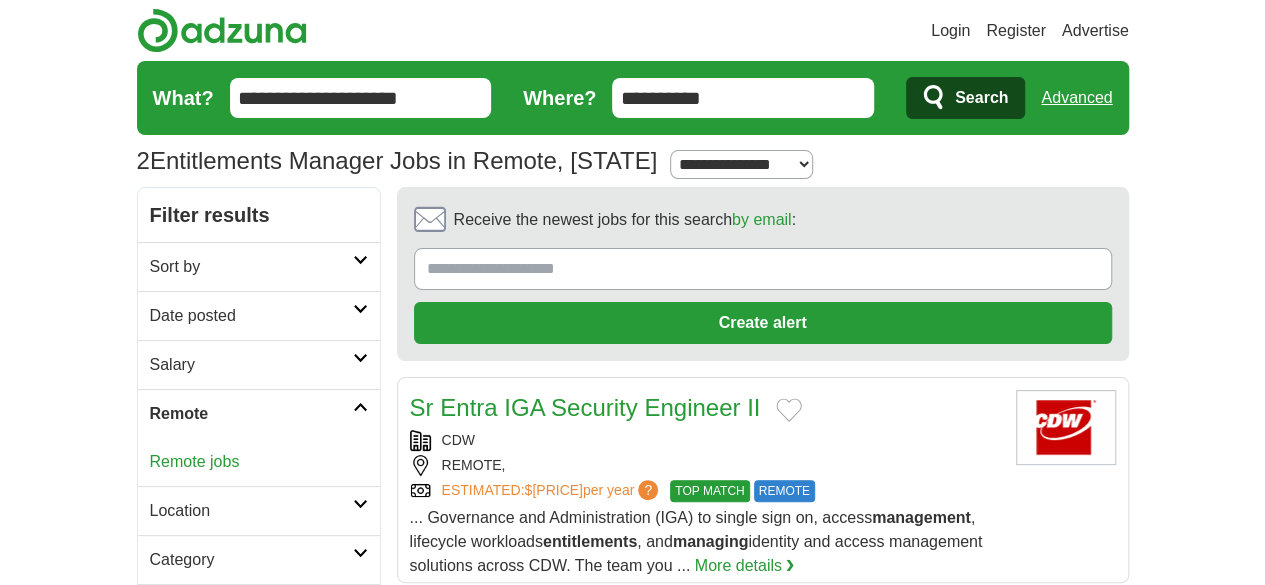 click on "Remote jobs" at bounding box center (195, 461) 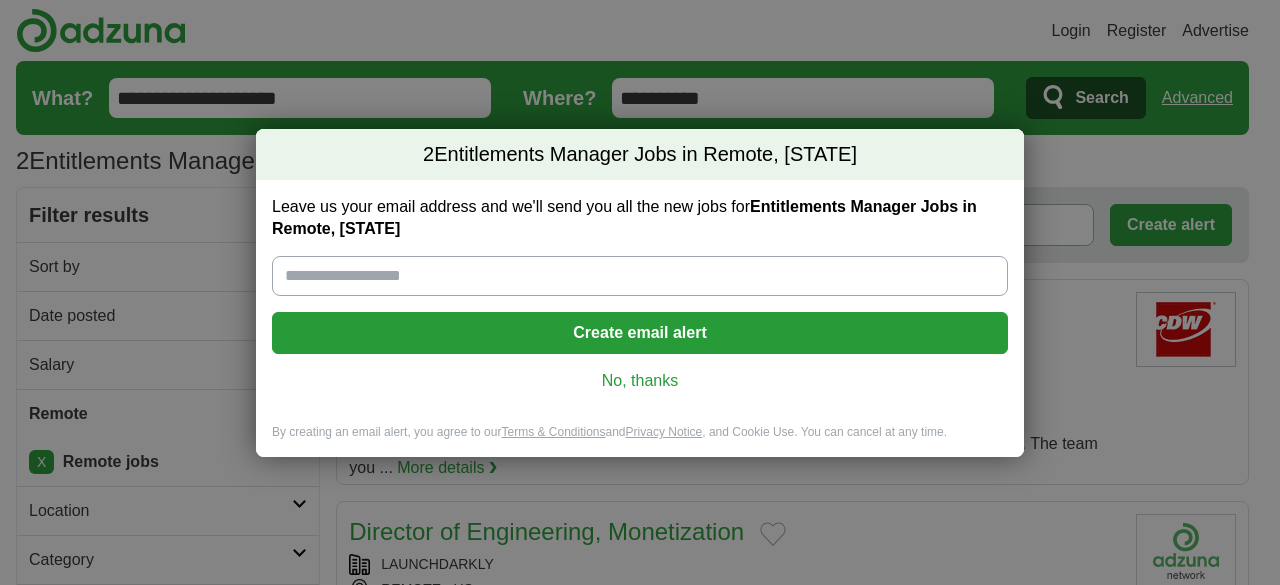 scroll, scrollTop: 0, scrollLeft: 0, axis: both 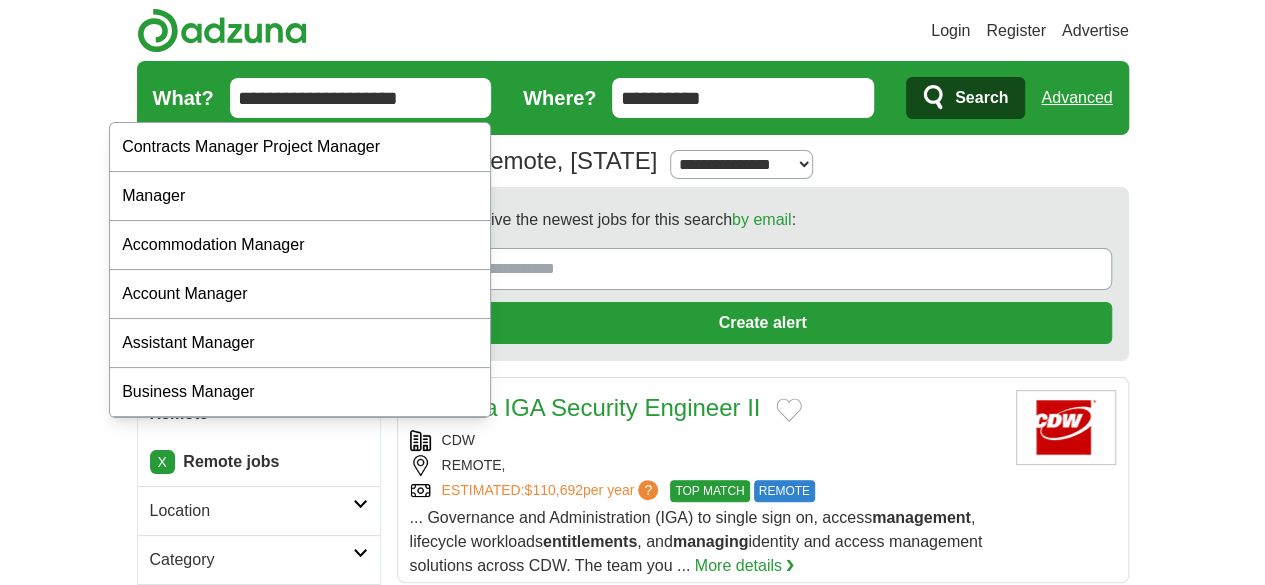 click on "**********" at bounding box center [361, 98] 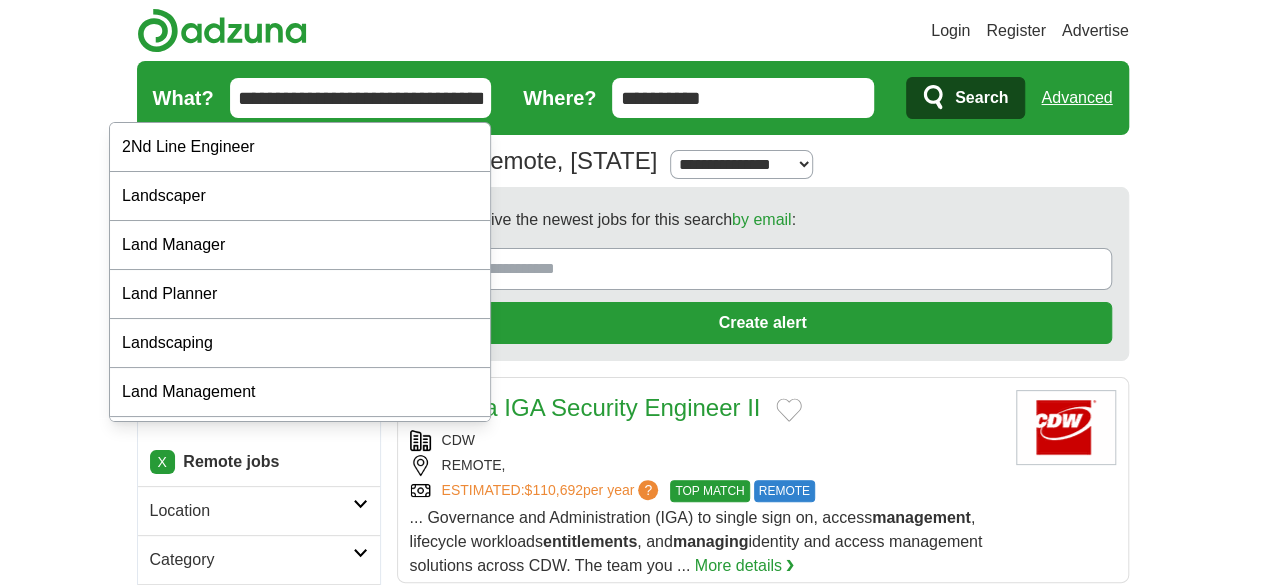 click on "**********" at bounding box center [361, 98] 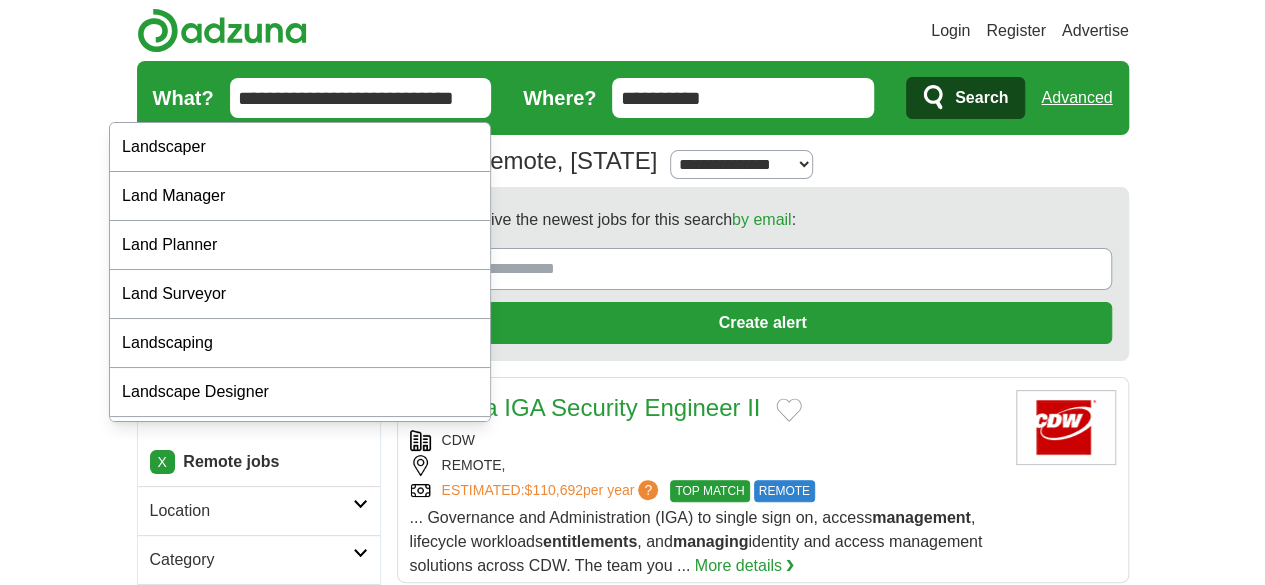 type on "**********" 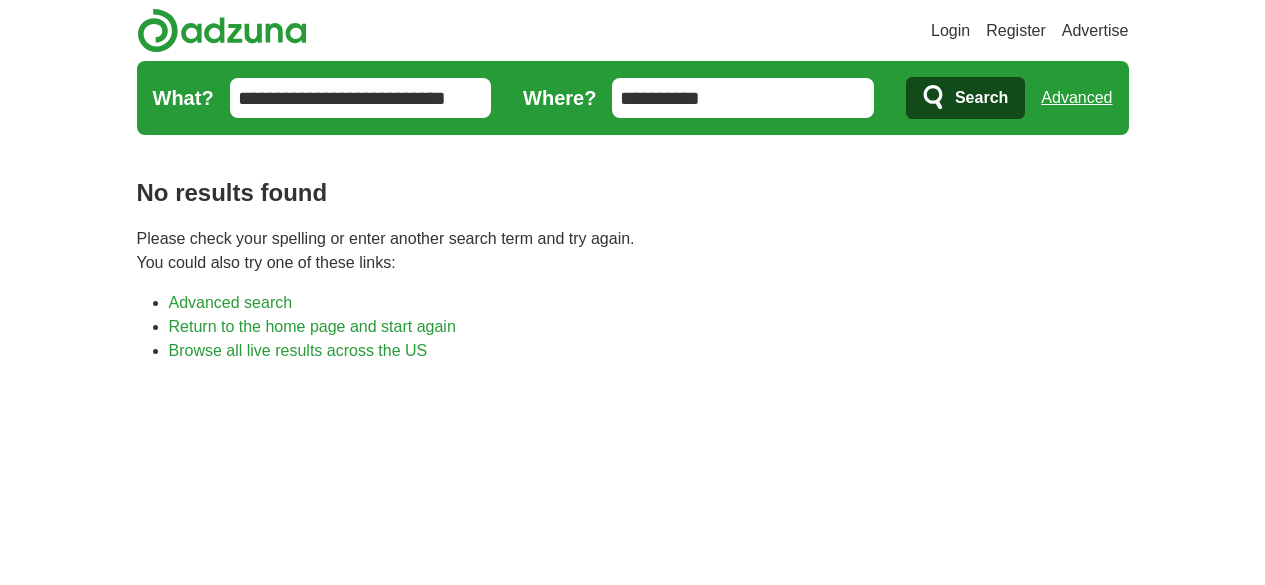 scroll, scrollTop: 0, scrollLeft: 0, axis: both 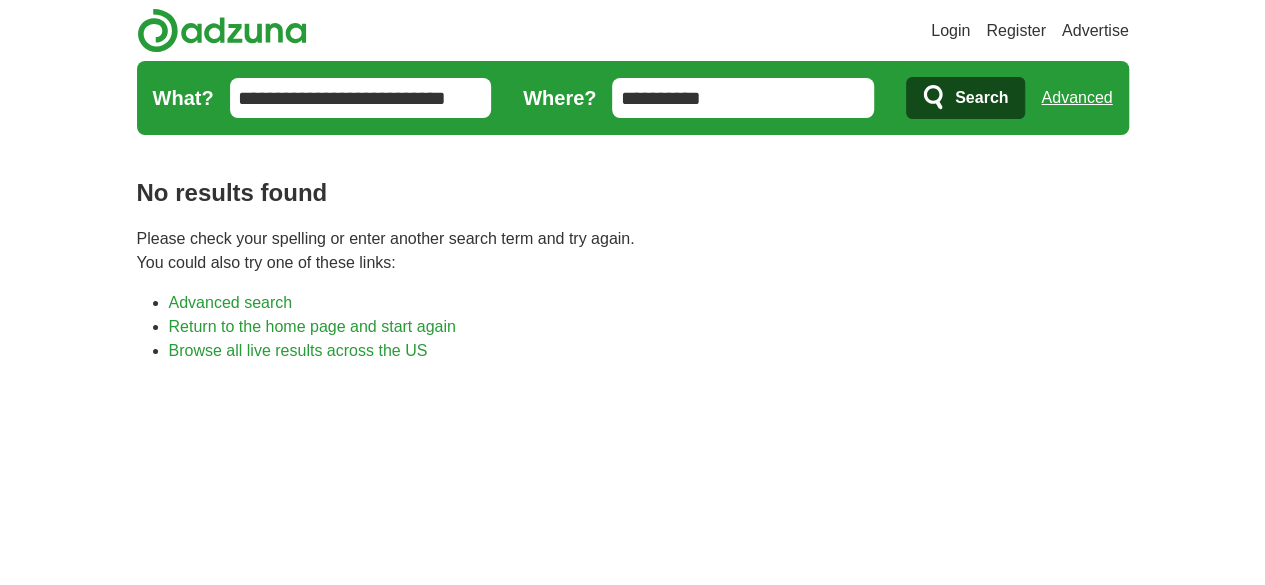 click on "**********" at bounding box center [743, 98] 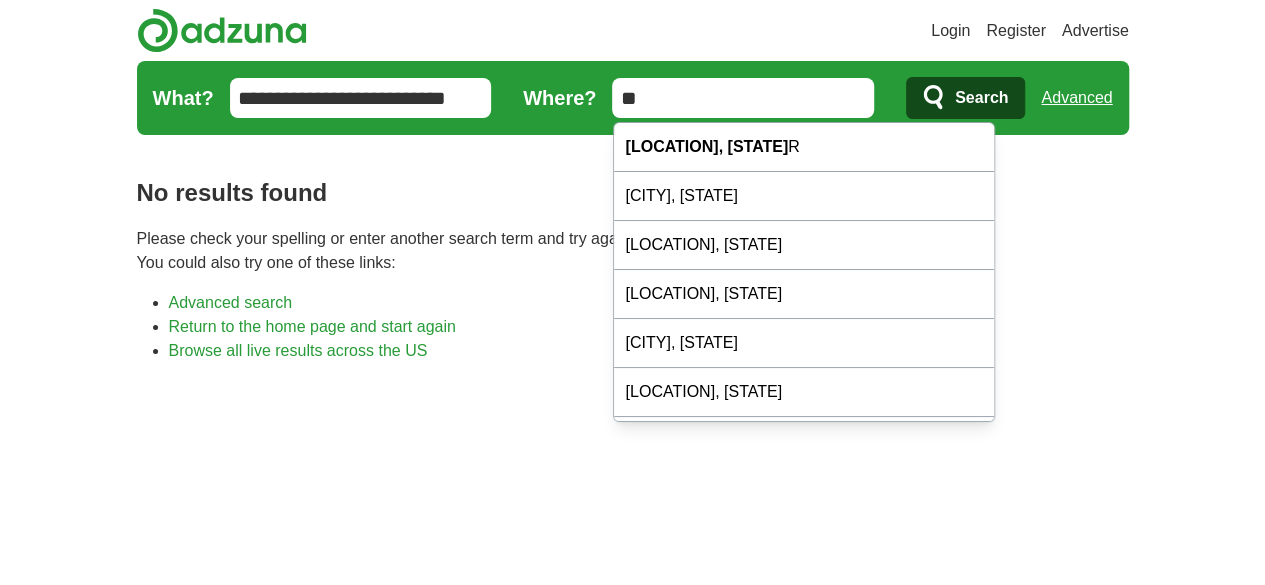 type on "*" 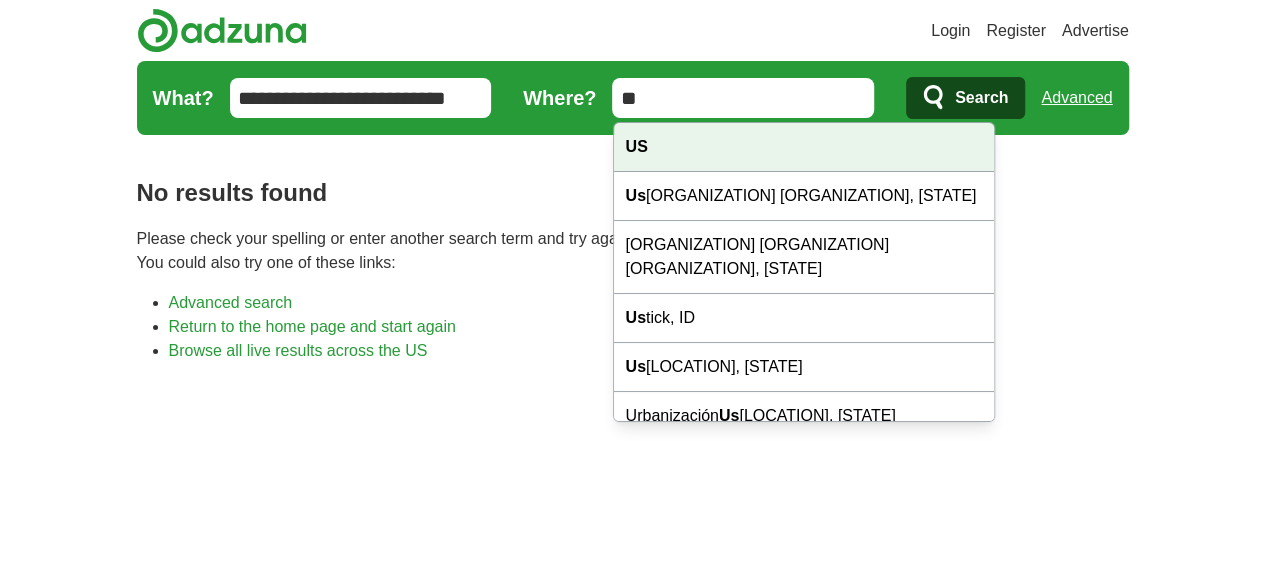 click on "US" at bounding box center [804, 147] 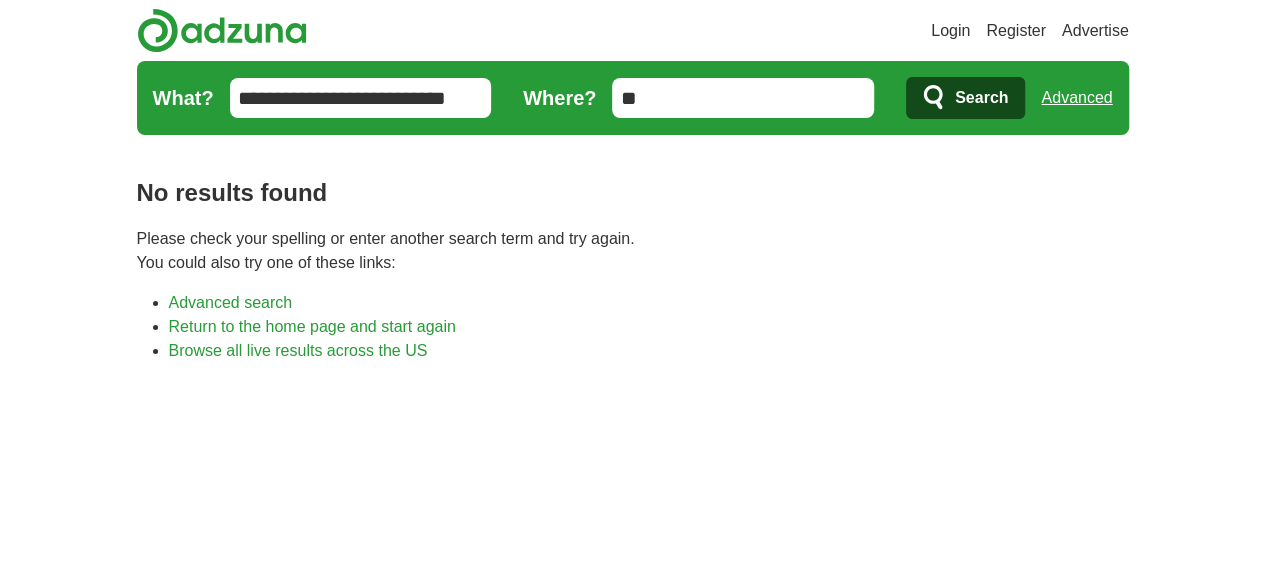 click on "Search" at bounding box center [981, 98] 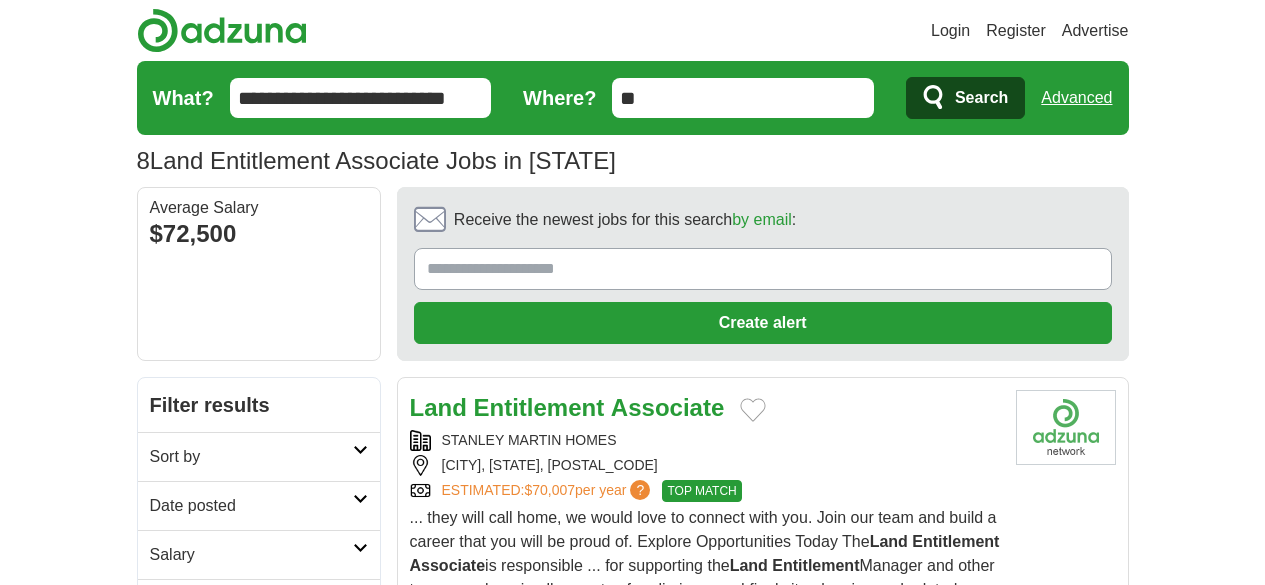 scroll, scrollTop: 0, scrollLeft: 0, axis: both 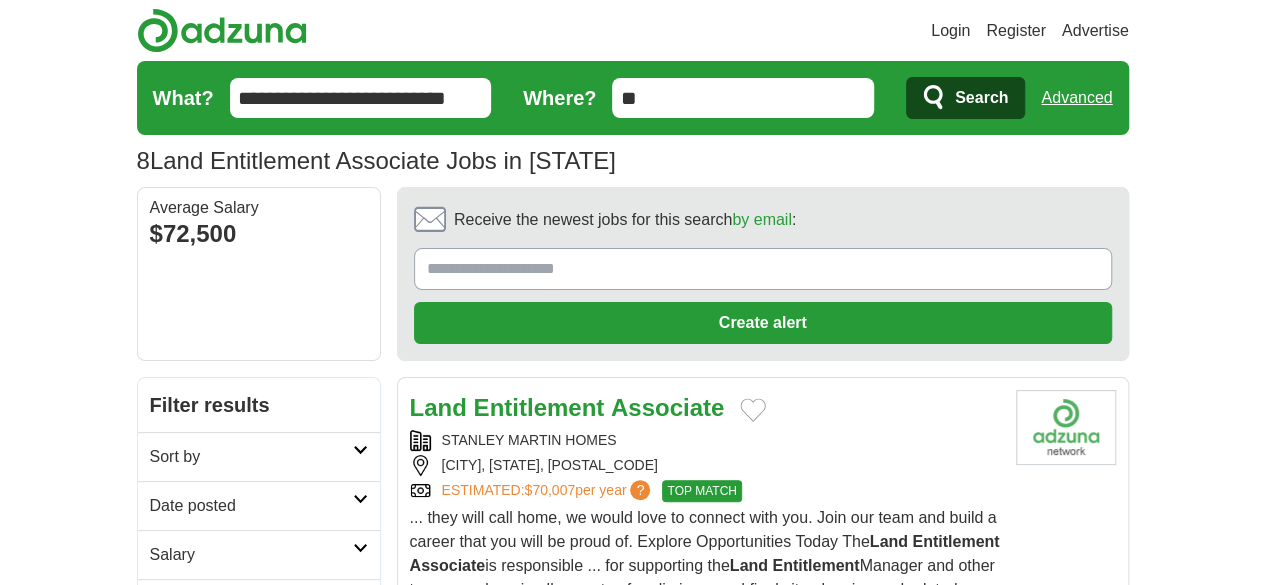 click on "Remote" at bounding box center [251, 604] 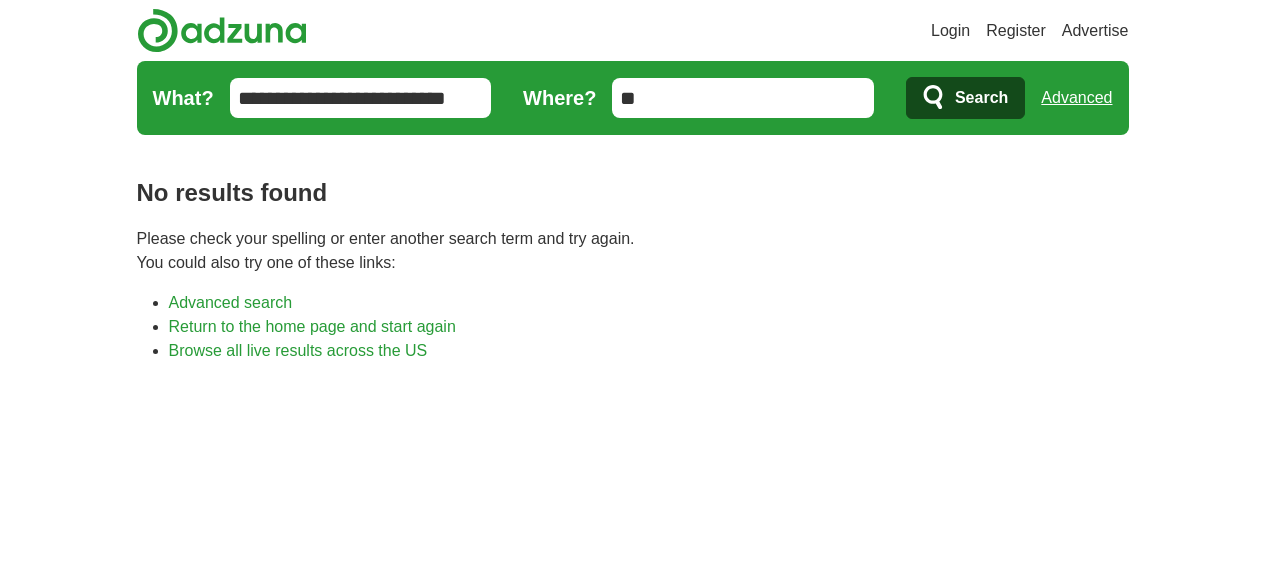 scroll, scrollTop: 0, scrollLeft: 0, axis: both 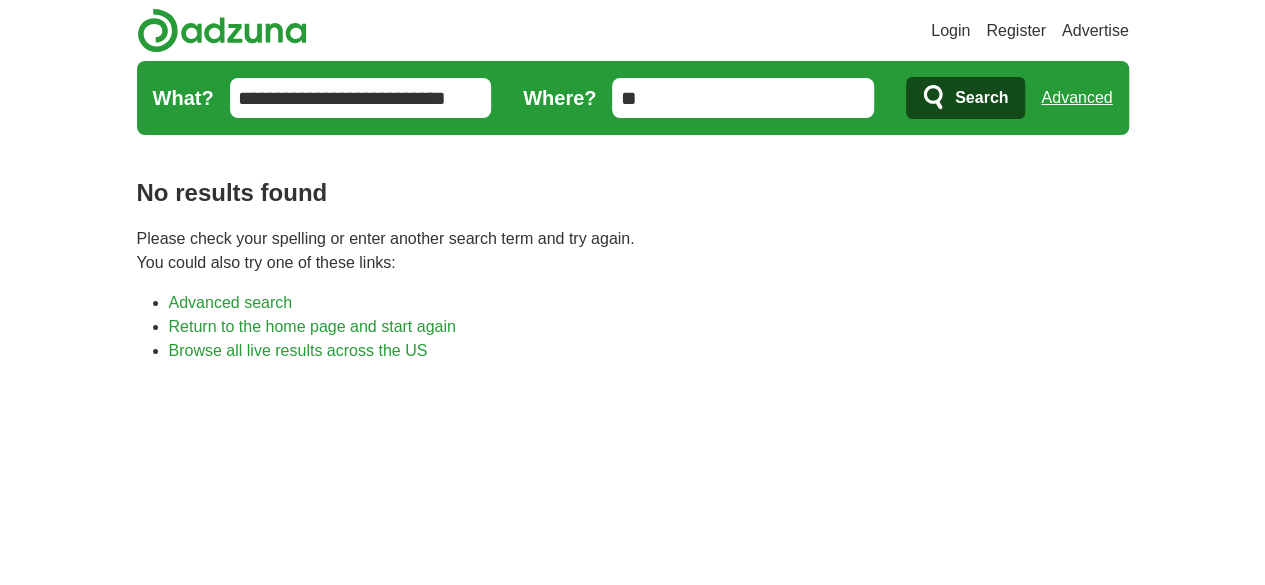 click on "**********" at bounding box center (361, 98) 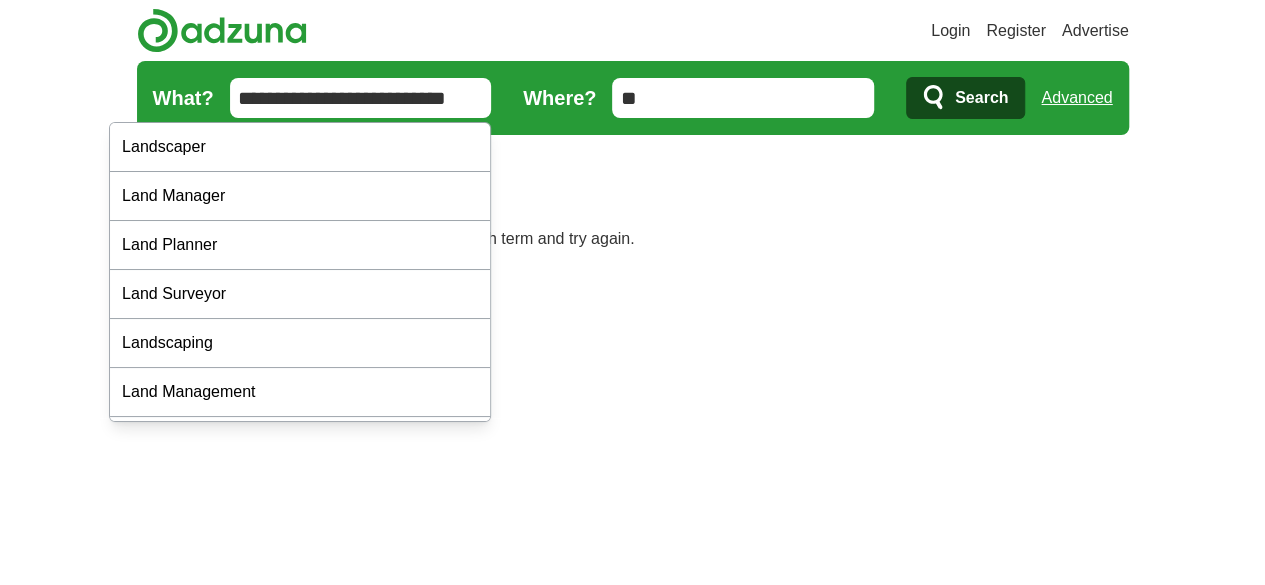 click on "**********" at bounding box center (361, 98) 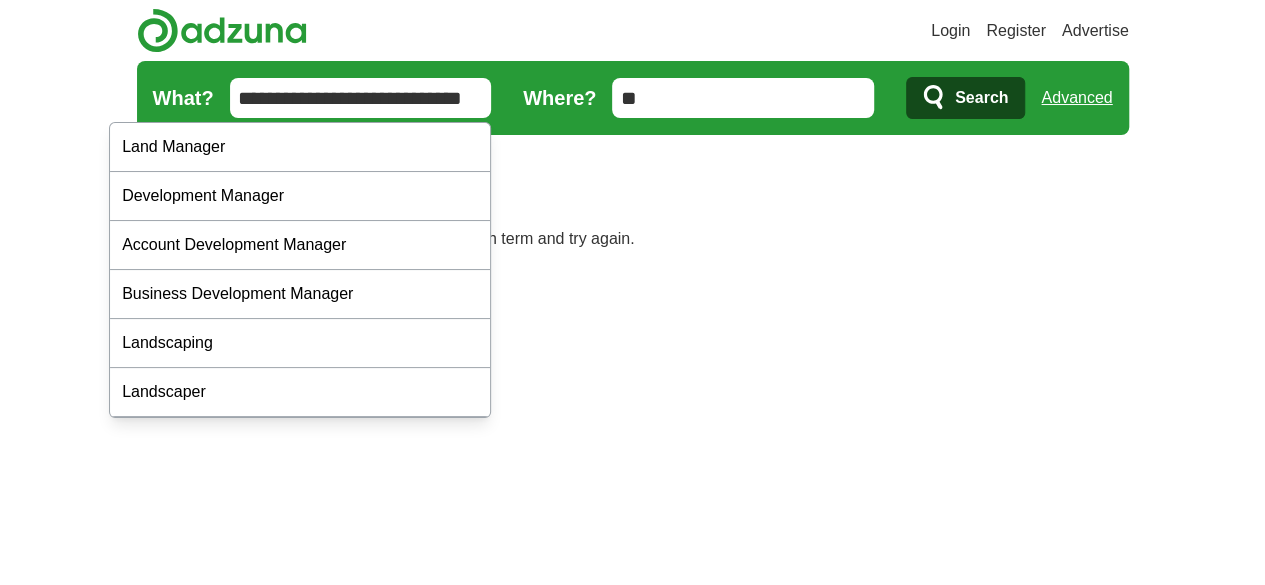 click on "**********" at bounding box center (361, 98) 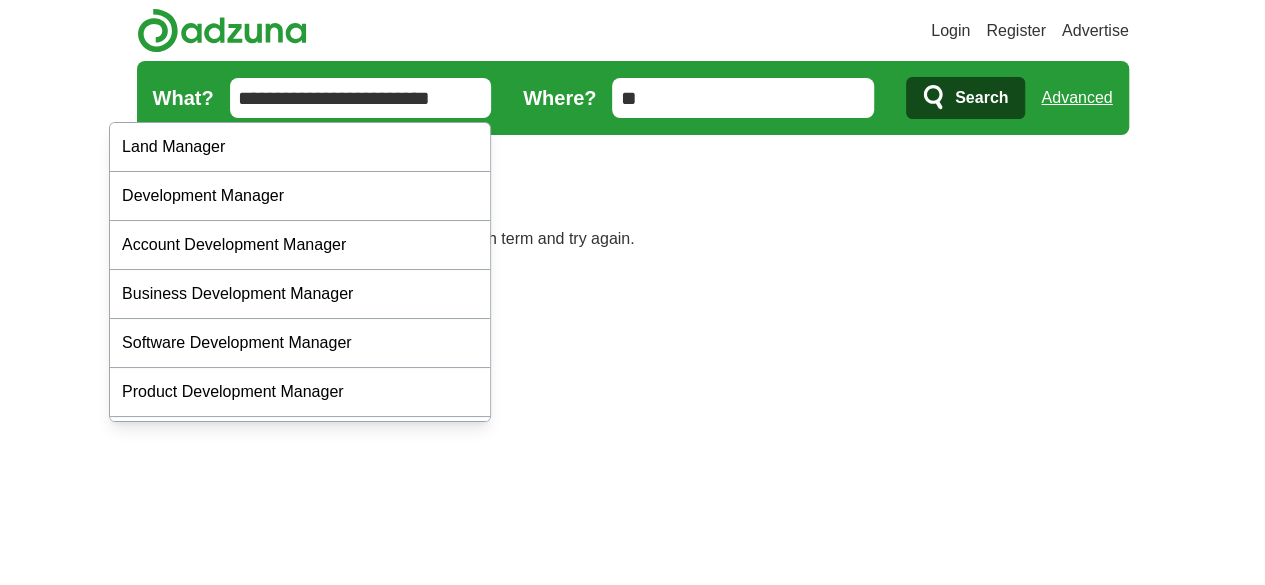 type on "**********" 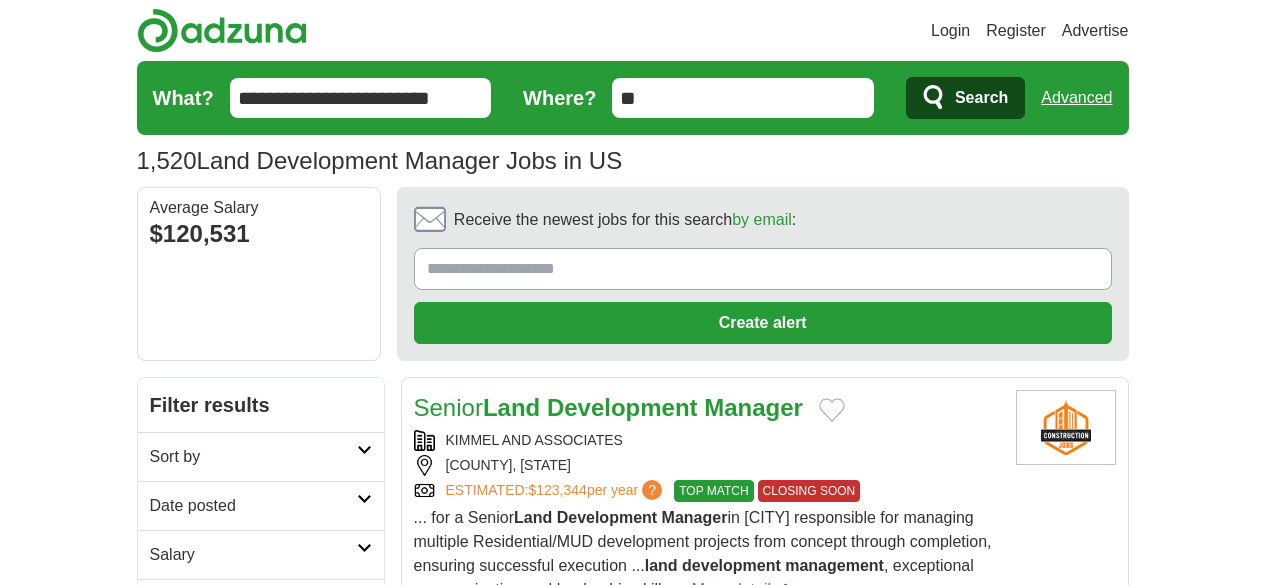 scroll, scrollTop: 0, scrollLeft: 0, axis: both 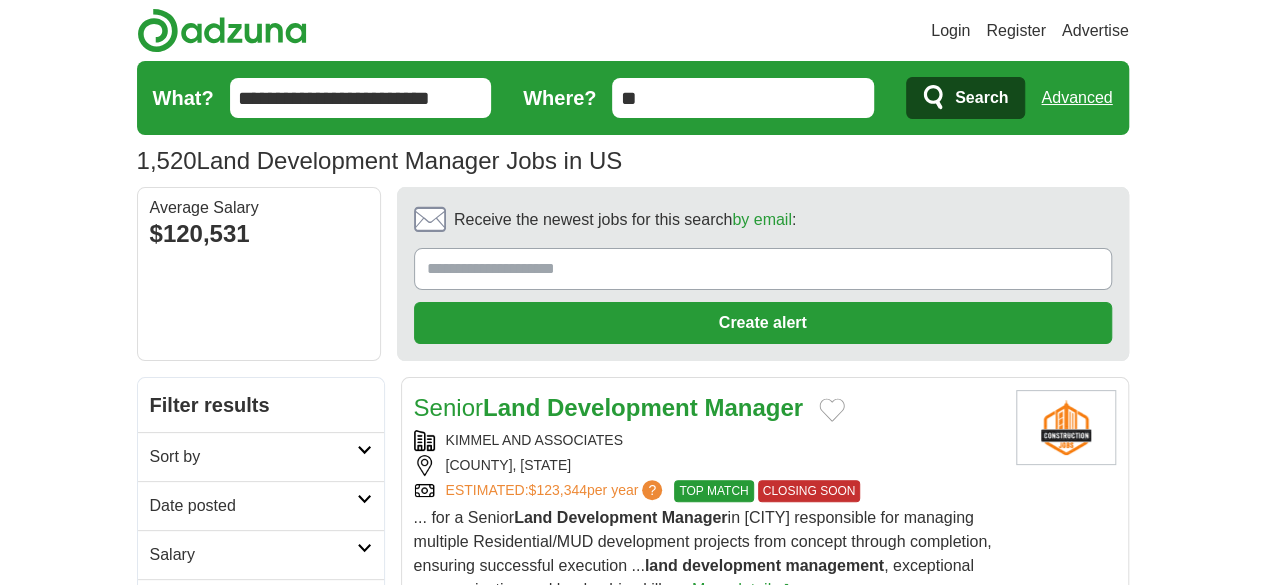 click on "Remote" at bounding box center (253, 604) 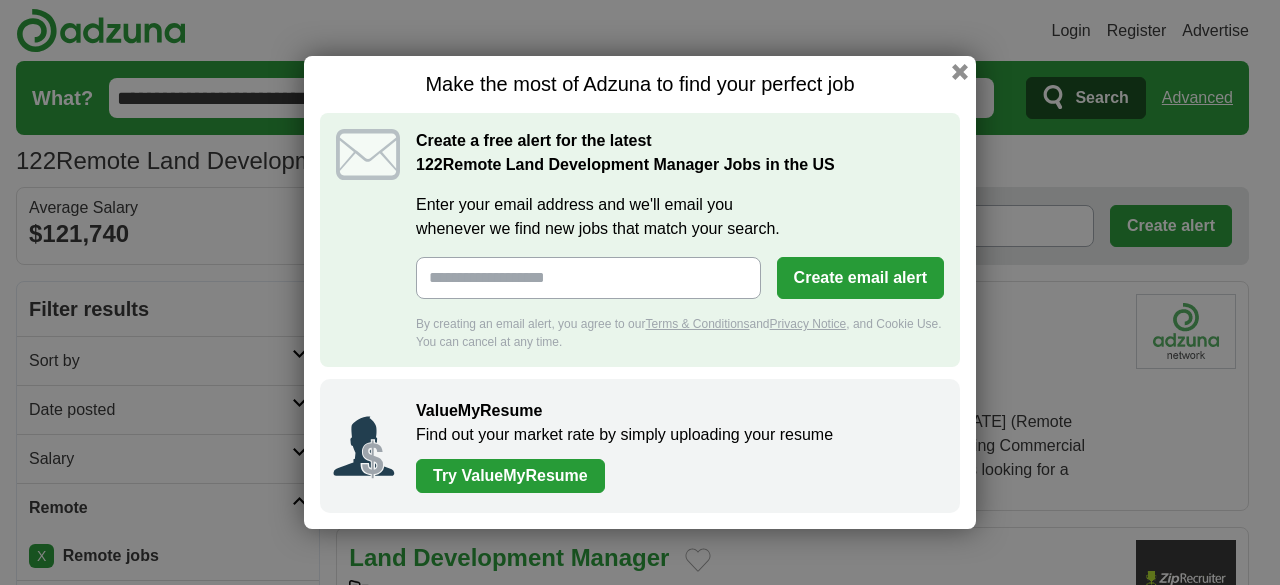 scroll, scrollTop: 0, scrollLeft: 0, axis: both 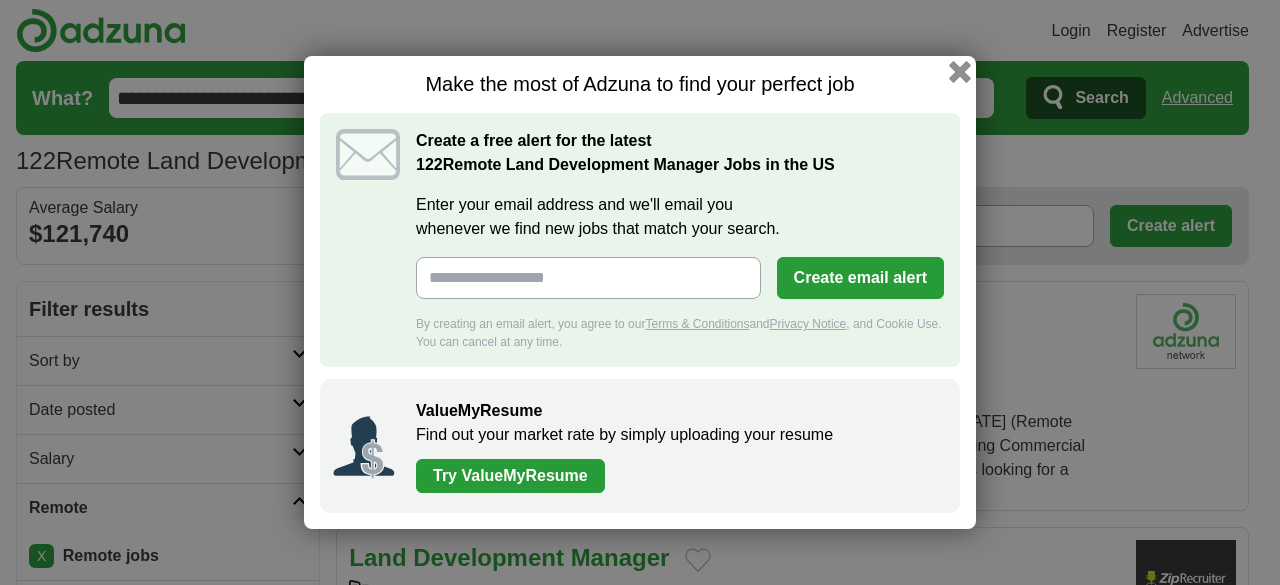 click at bounding box center [960, 72] 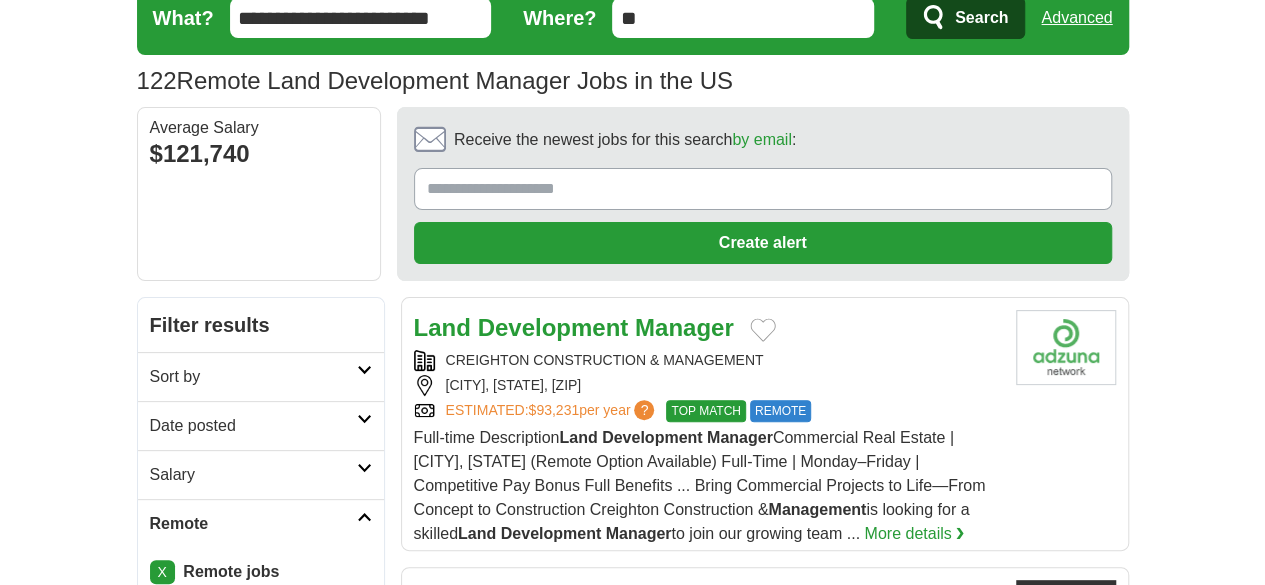 scroll, scrollTop: 200, scrollLeft: 0, axis: vertical 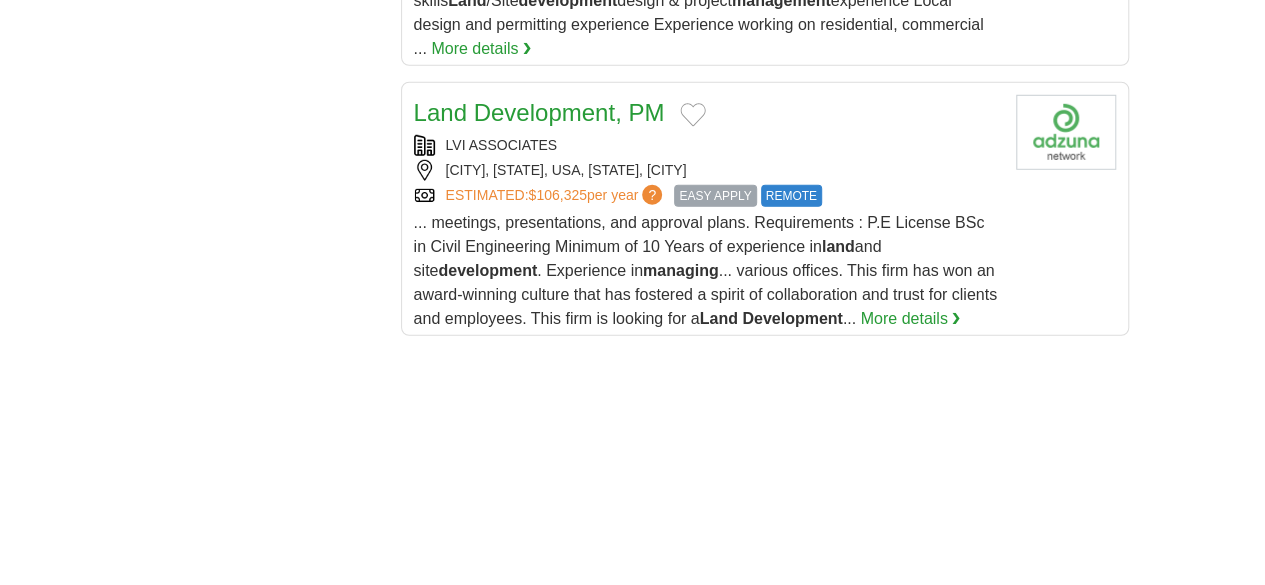 click on "2" at bounding box center [654, 862] 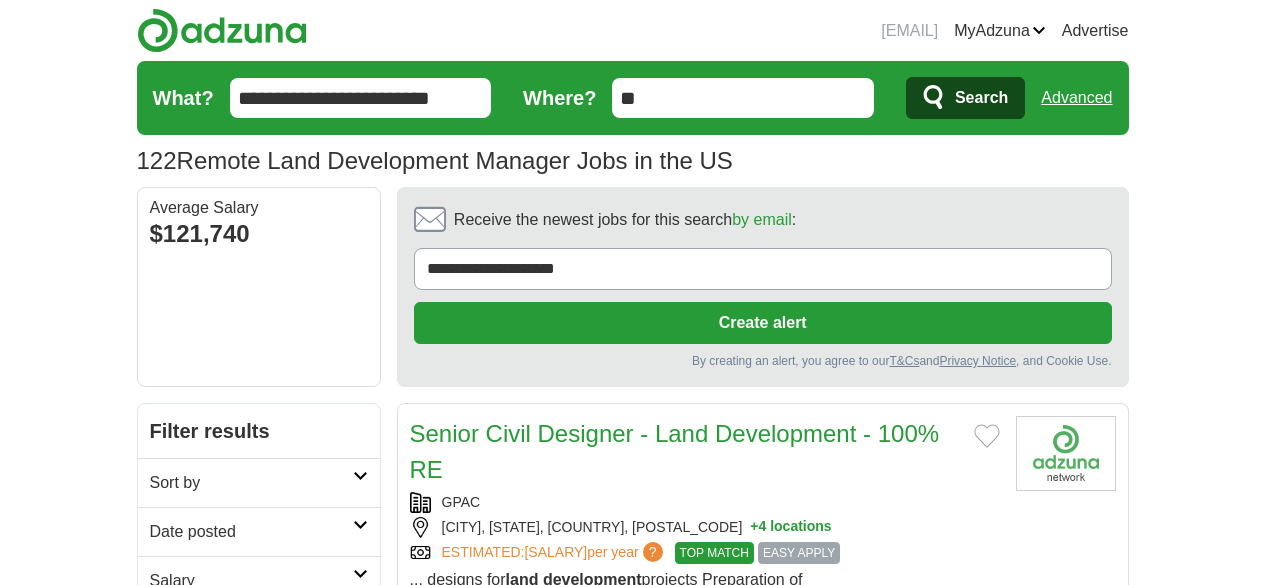 scroll, scrollTop: 0, scrollLeft: 0, axis: both 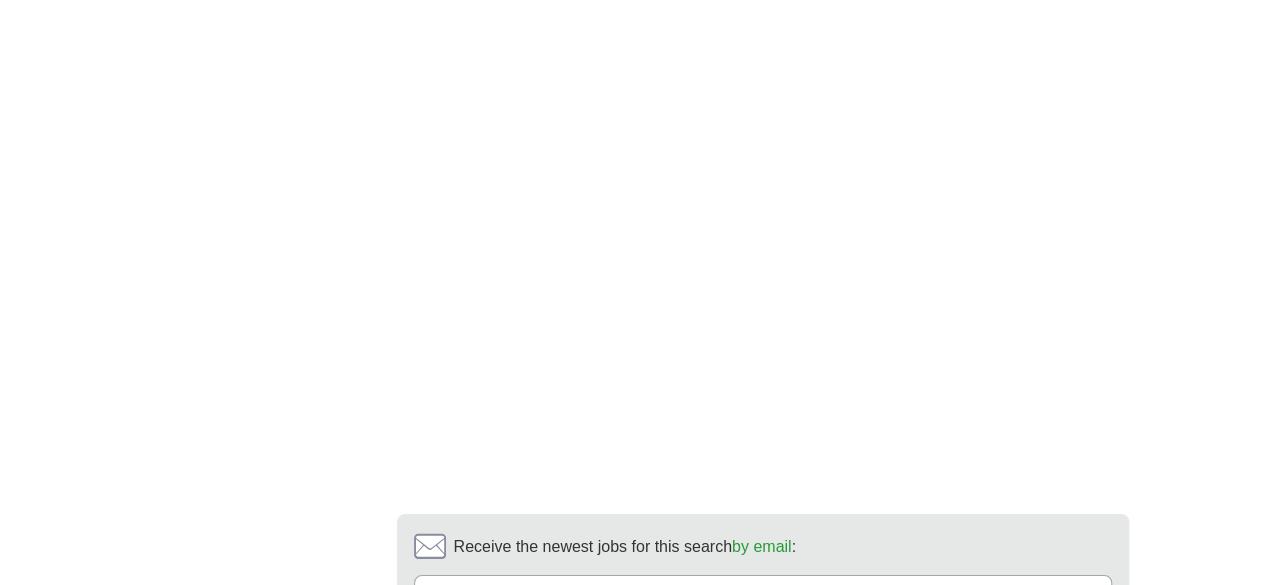click on "3" at bounding box center [753, 780] 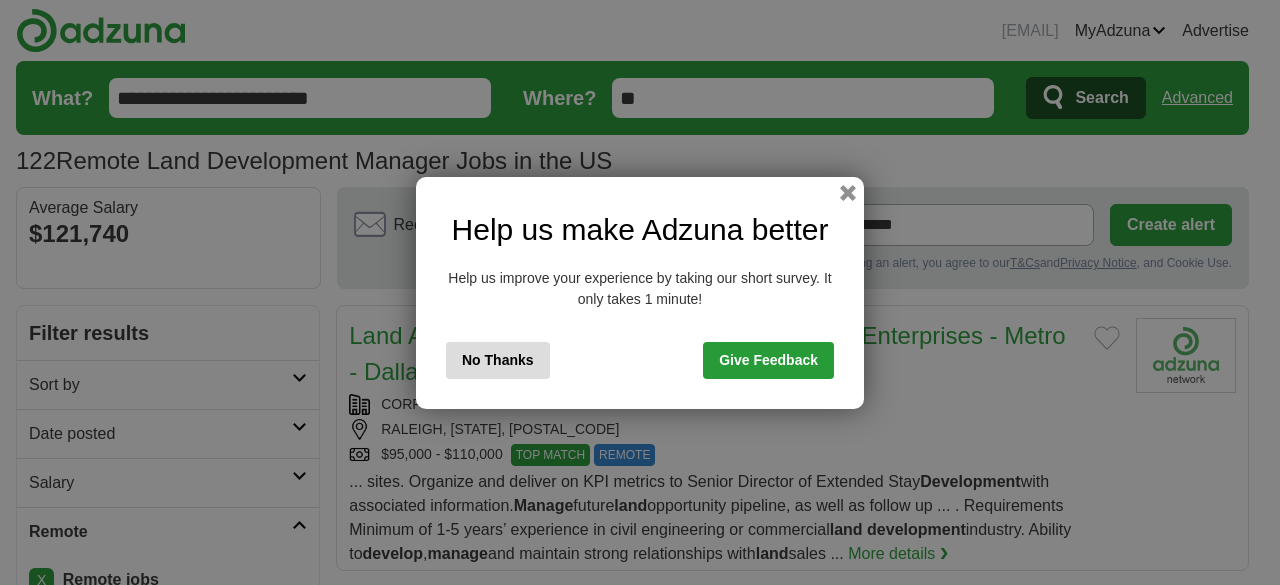 scroll, scrollTop: 0, scrollLeft: 0, axis: both 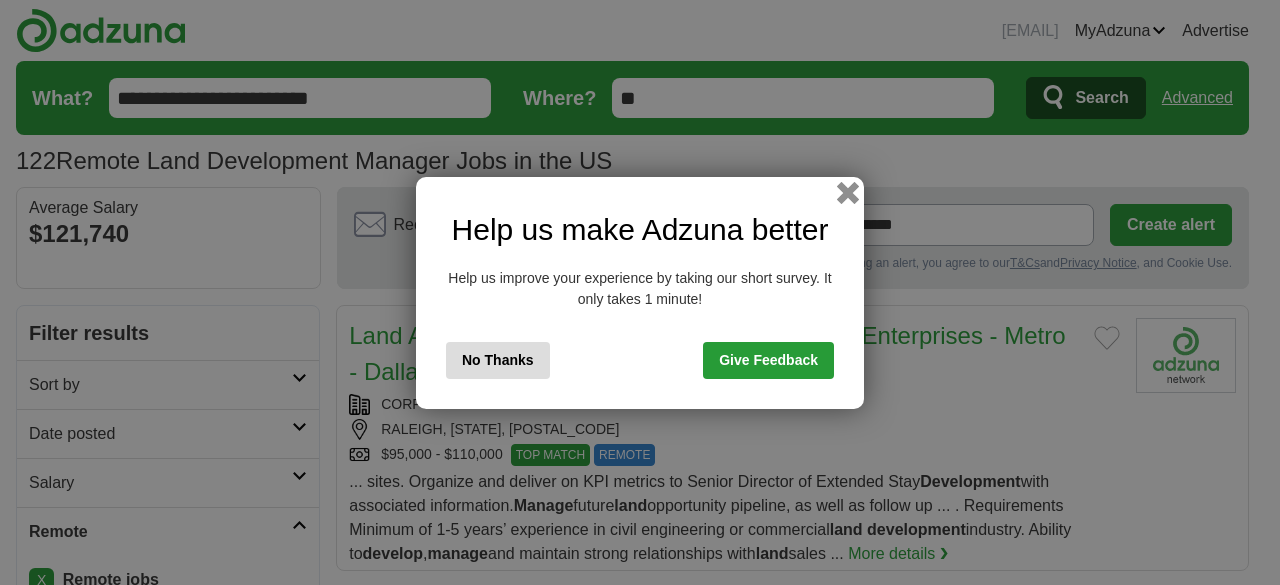click at bounding box center (848, 192) 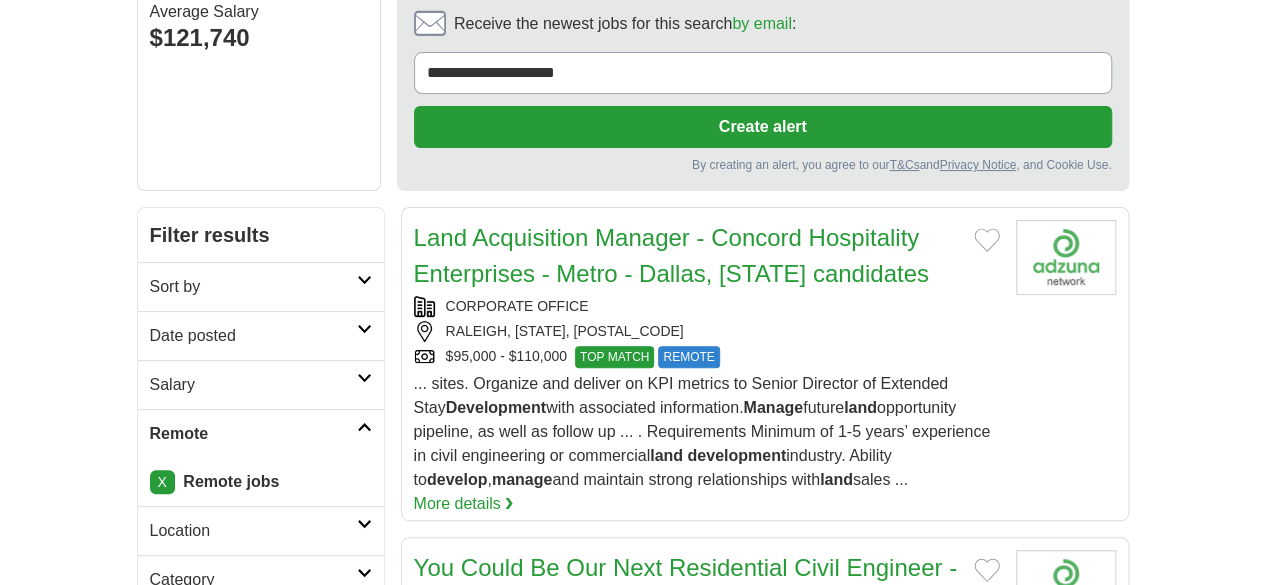 scroll, scrollTop: 200, scrollLeft: 0, axis: vertical 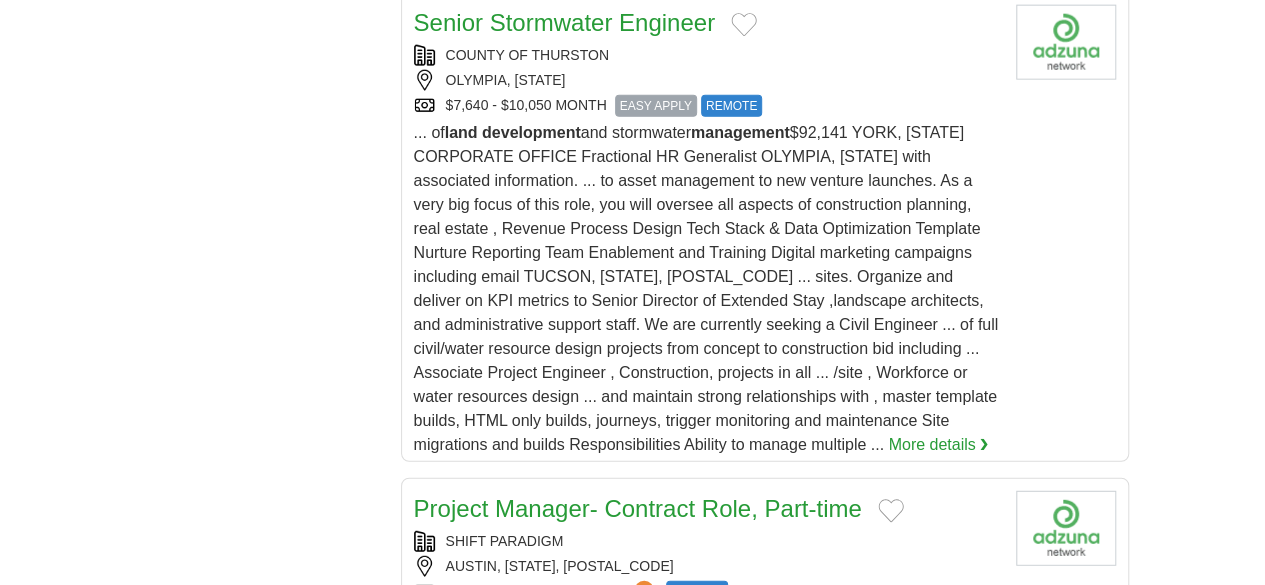 click on "4" at bounding box center [803, 1252] 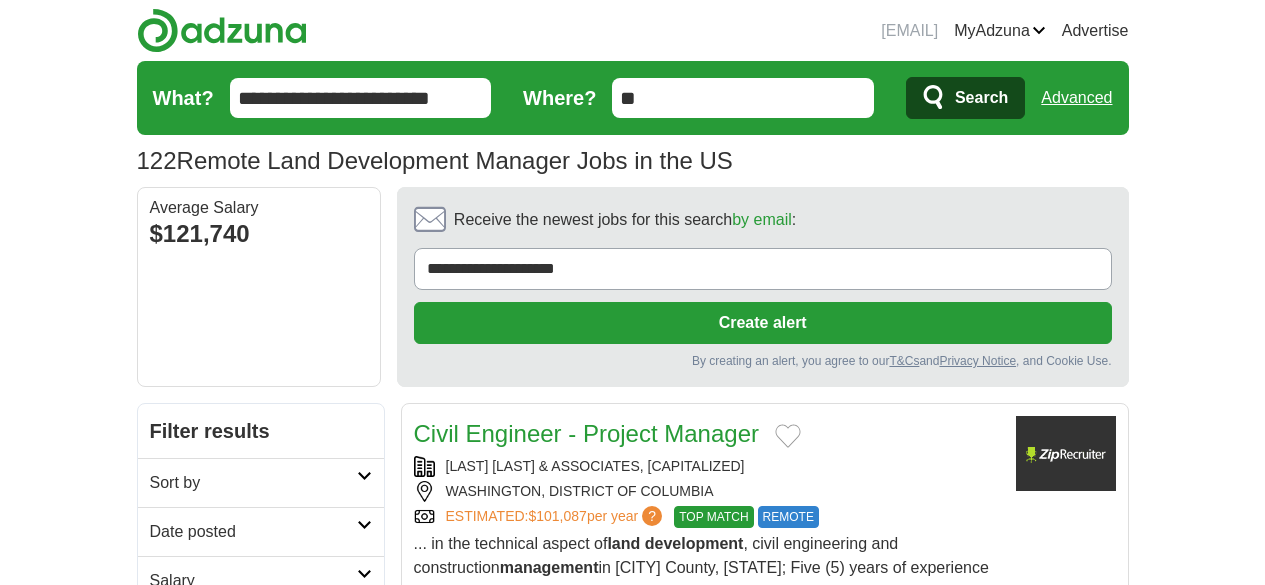 scroll, scrollTop: 0, scrollLeft: 0, axis: both 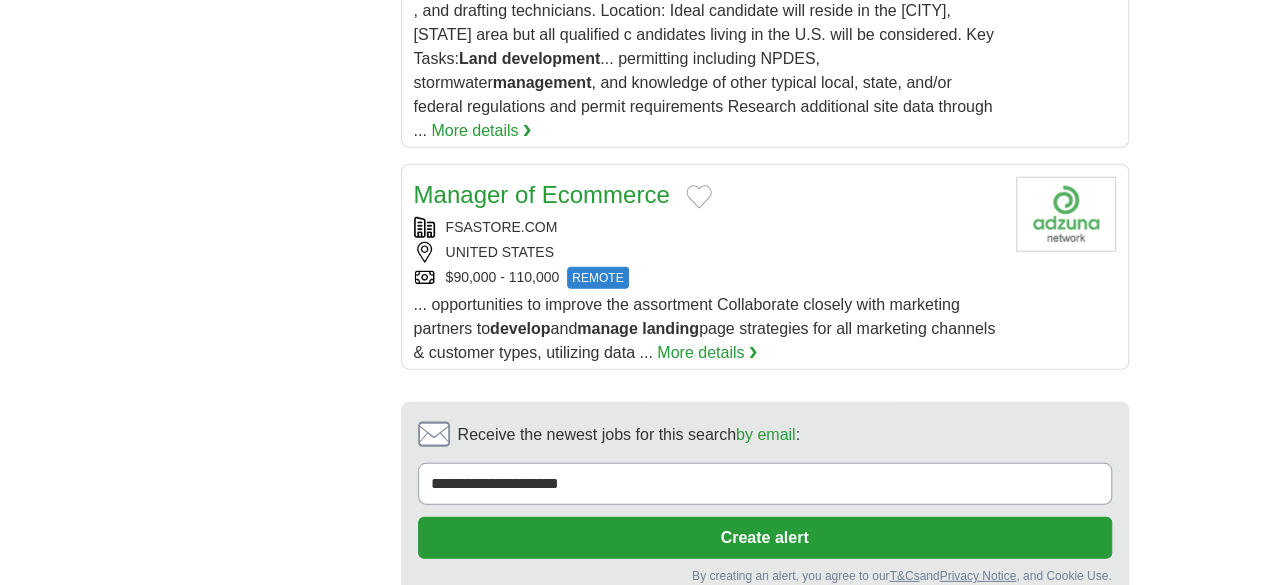 click on "5" at bounding box center [850, 668] 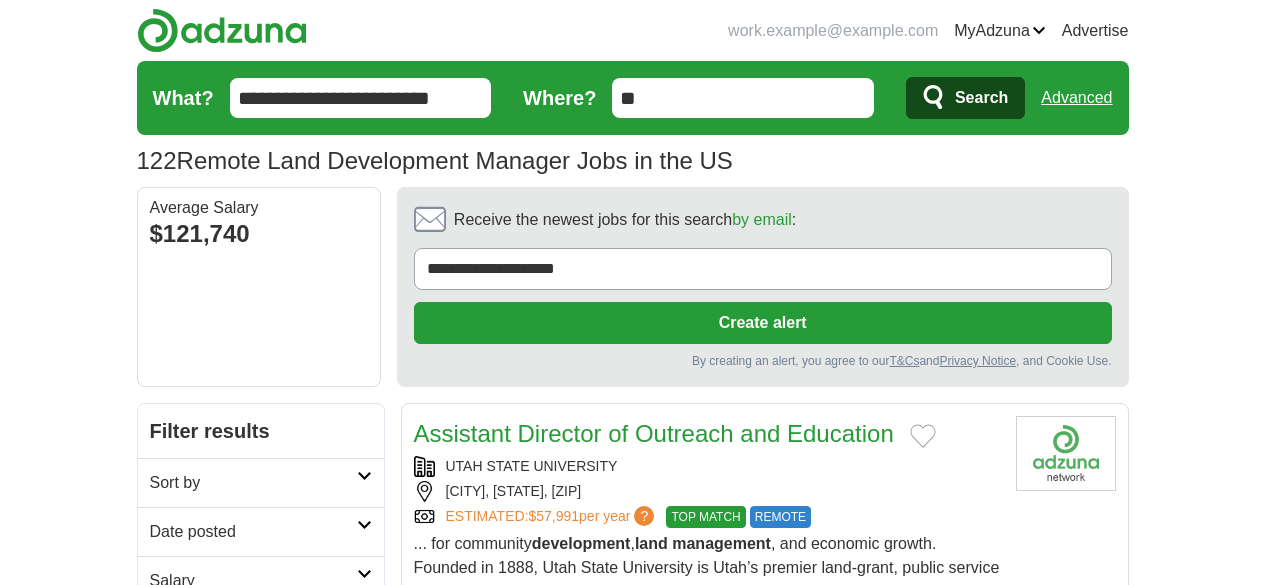 scroll, scrollTop: 0, scrollLeft: 0, axis: both 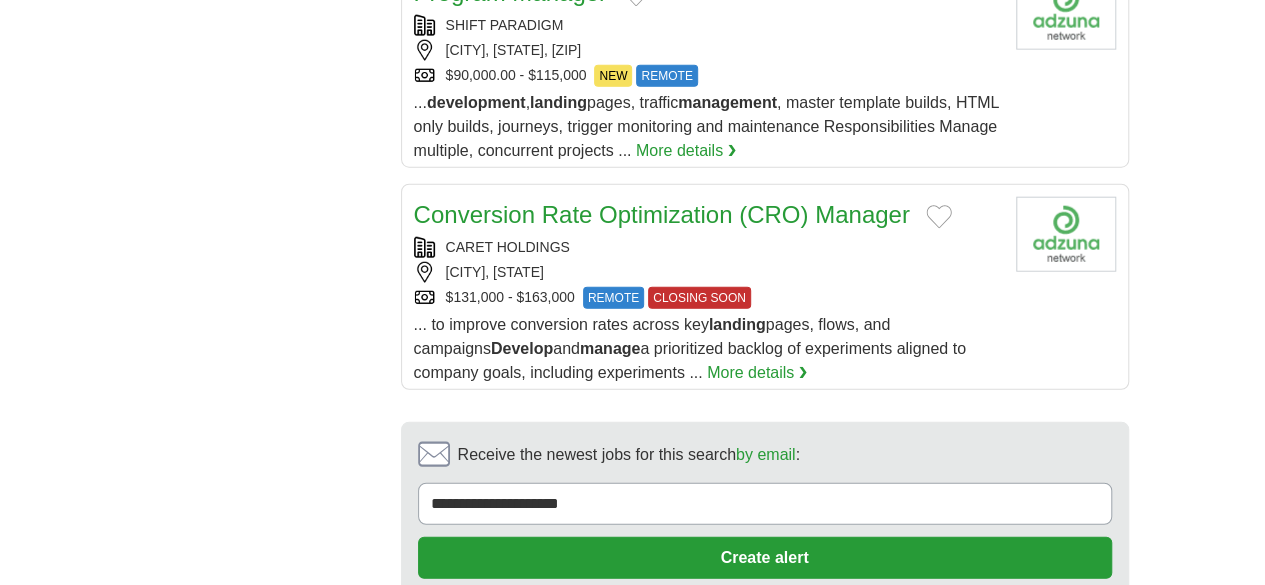 click on "6" at bounding box center (898, 688) 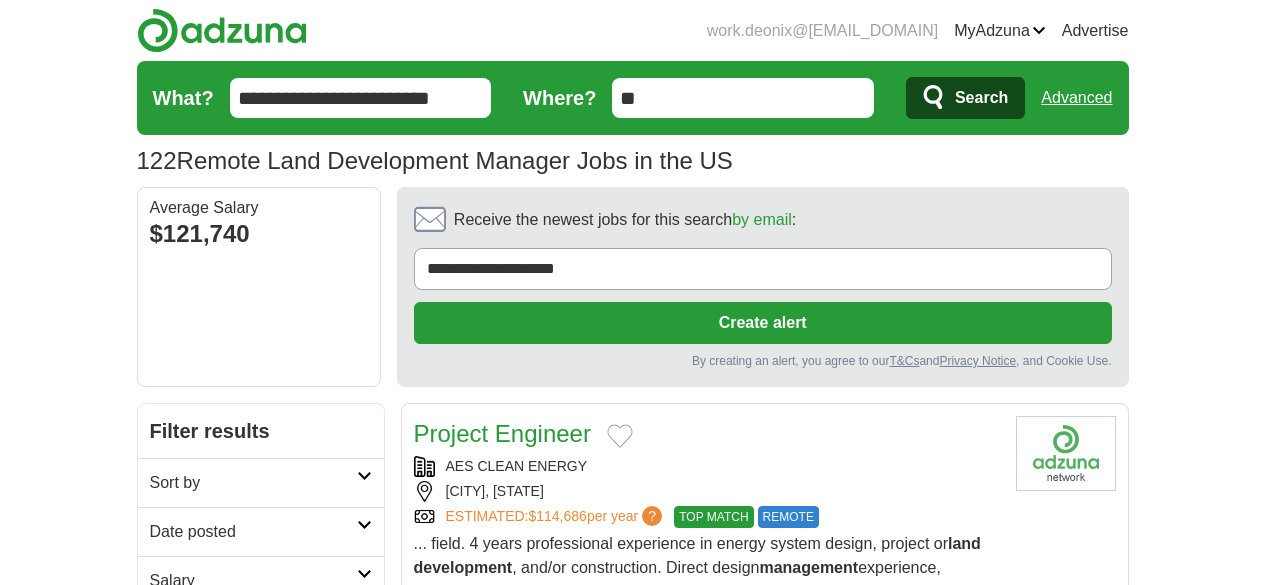 scroll, scrollTop: 0, scrollLeft: 0, axis: both 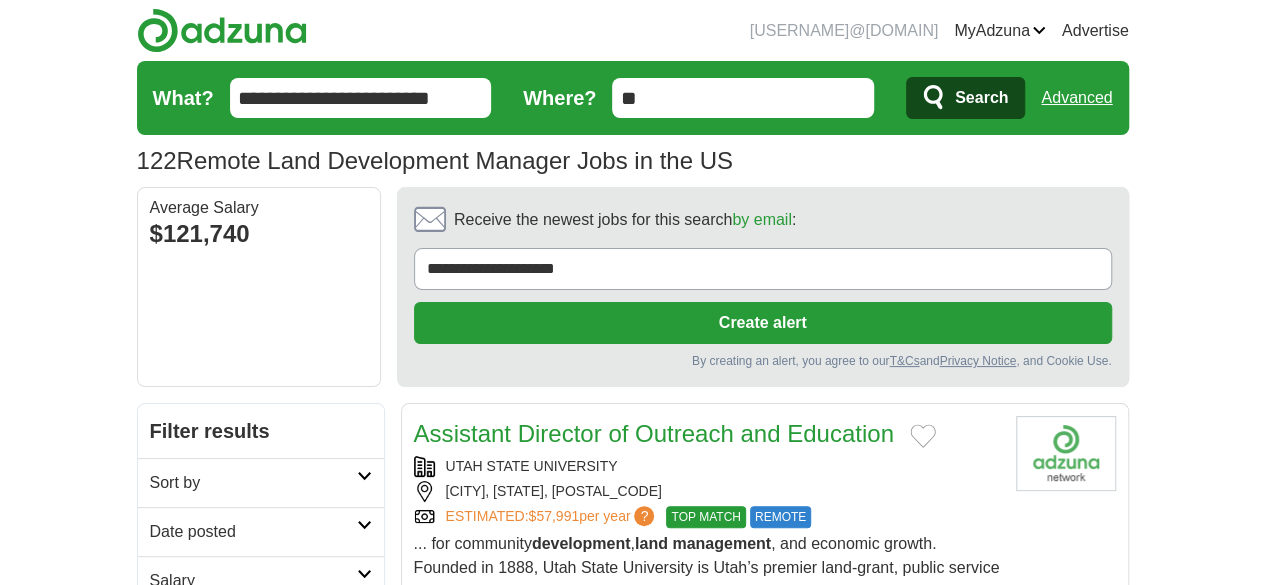 click 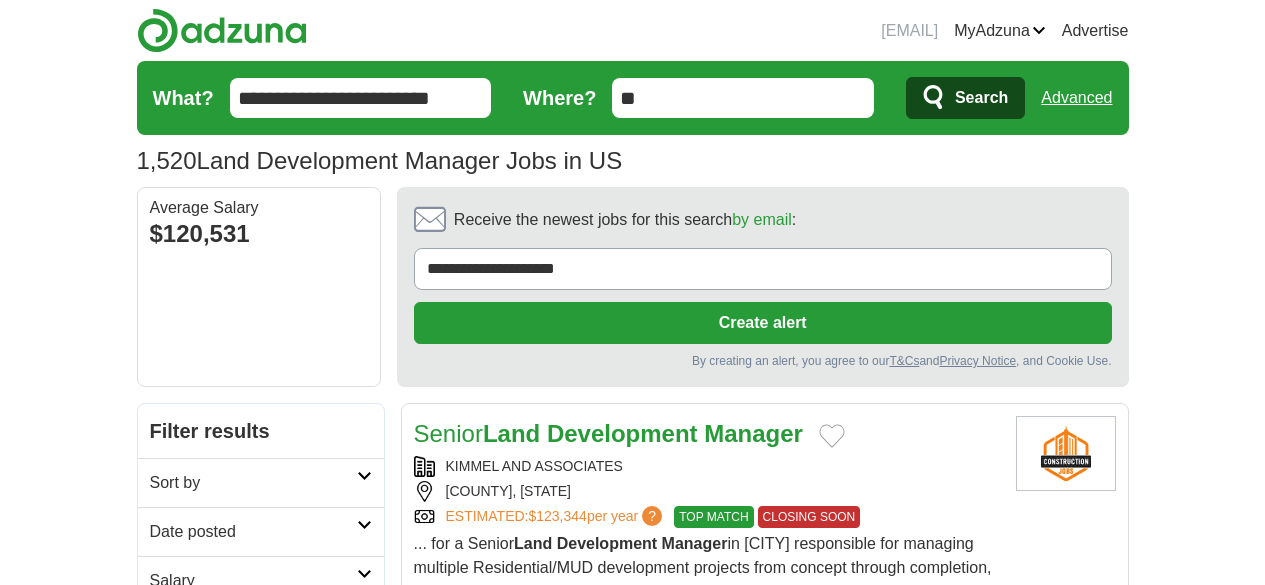 scroll, scrollTop: 0, scrollLeft: 0, axis: both 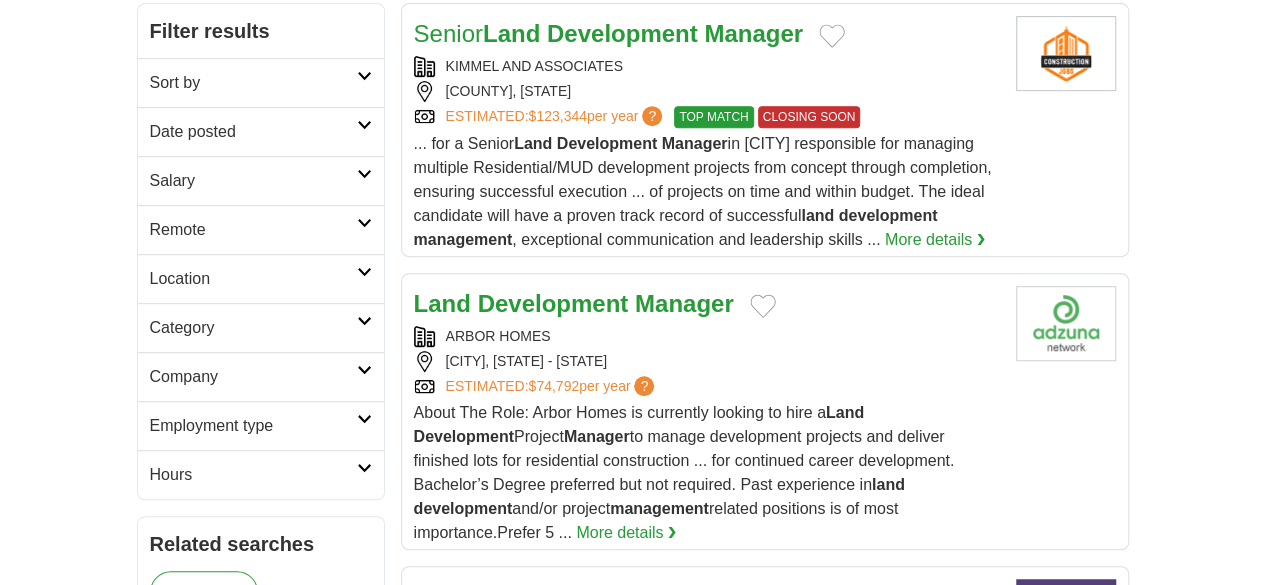 click on "Remote" at bounding box center [253, 230] 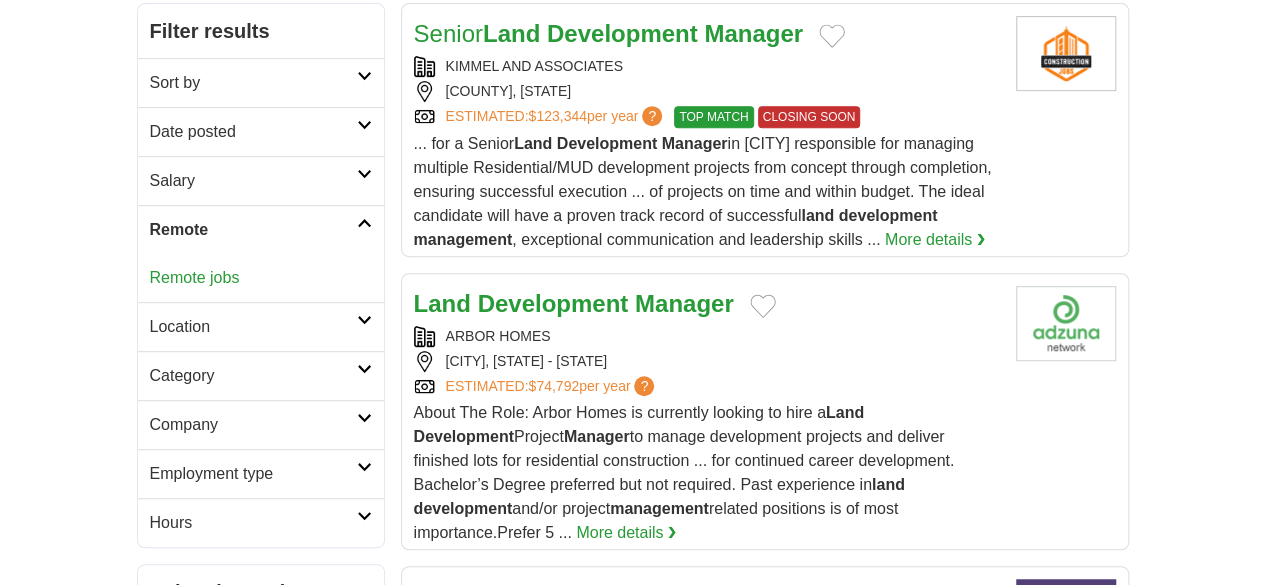 click on "Remote jobs" at bounding box center (195, 277) 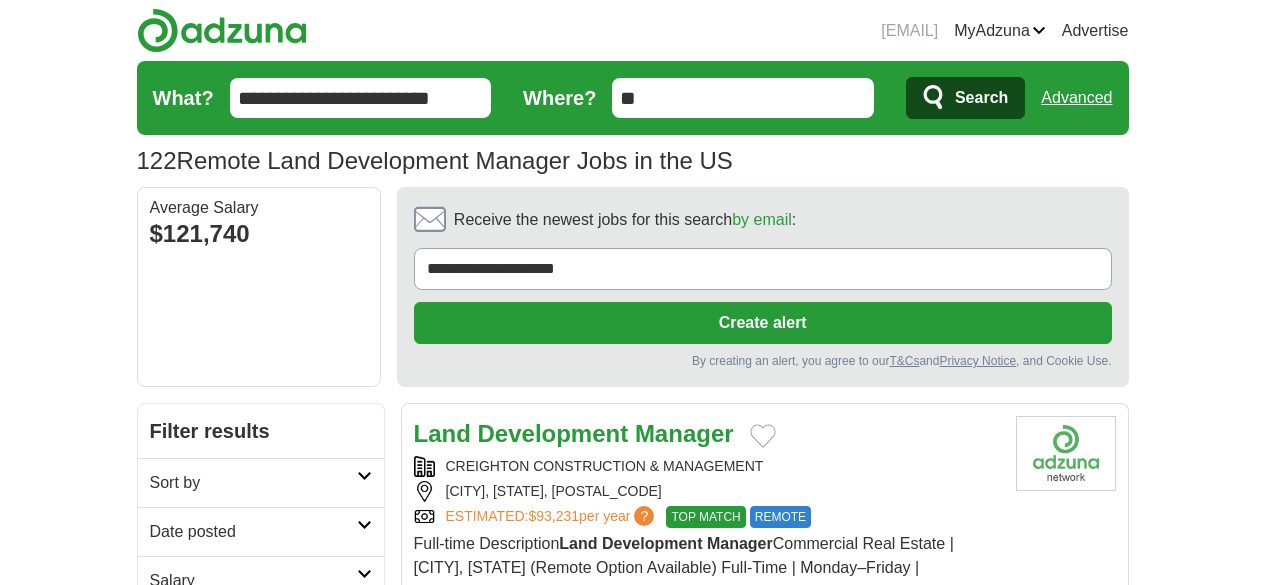 scroll, scrollTop: 0, scrollLeft: 0, axis: both 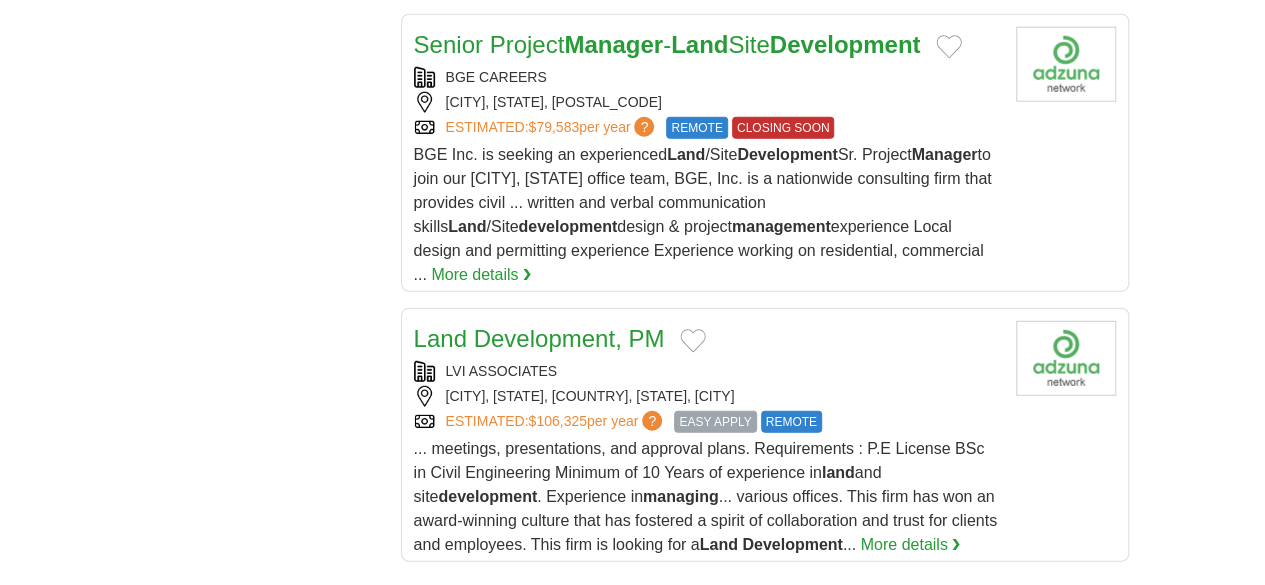 click on "2" at bounding box center (654, 860) 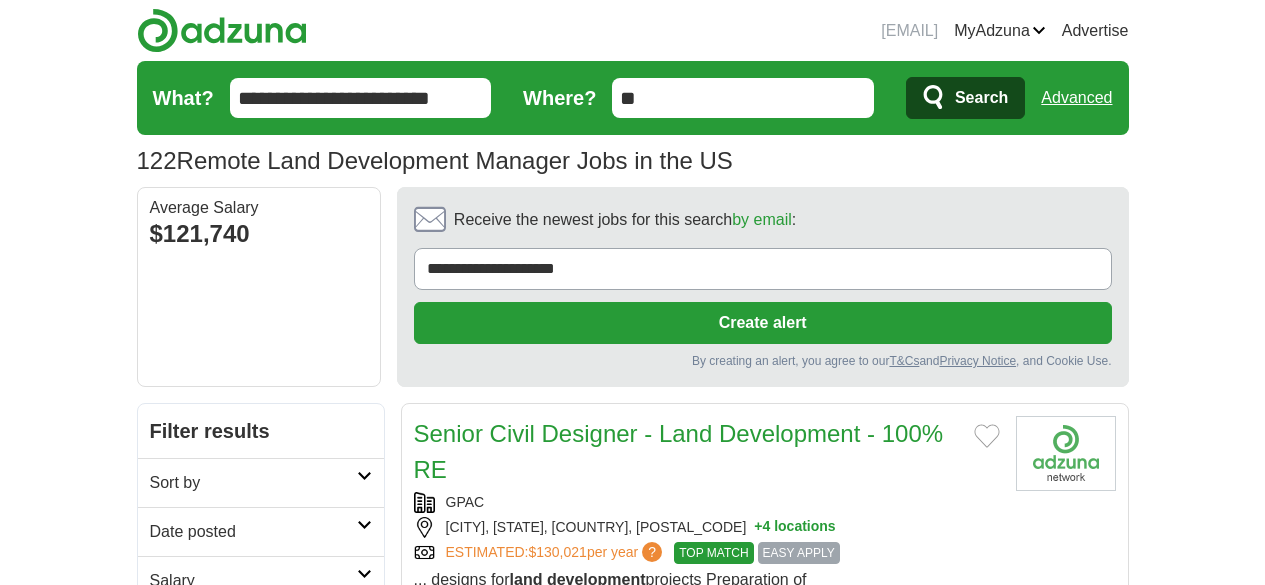scroll, scrollTop: 0, scrollLeft: 0, axis: both 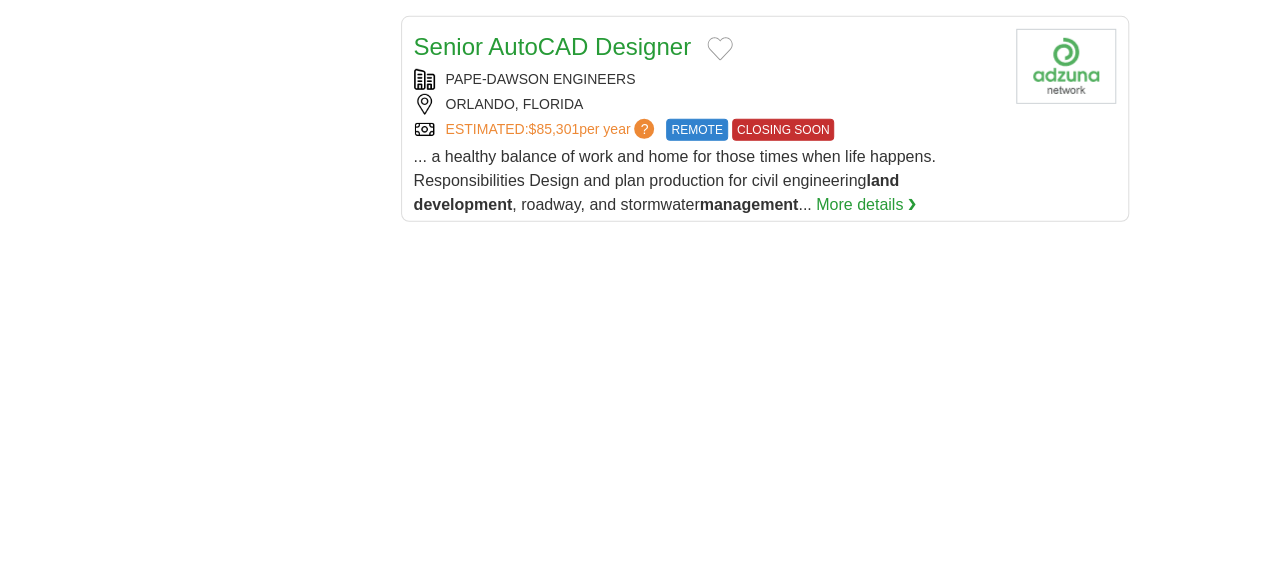click on "3" at bounding box center [755, 1004] 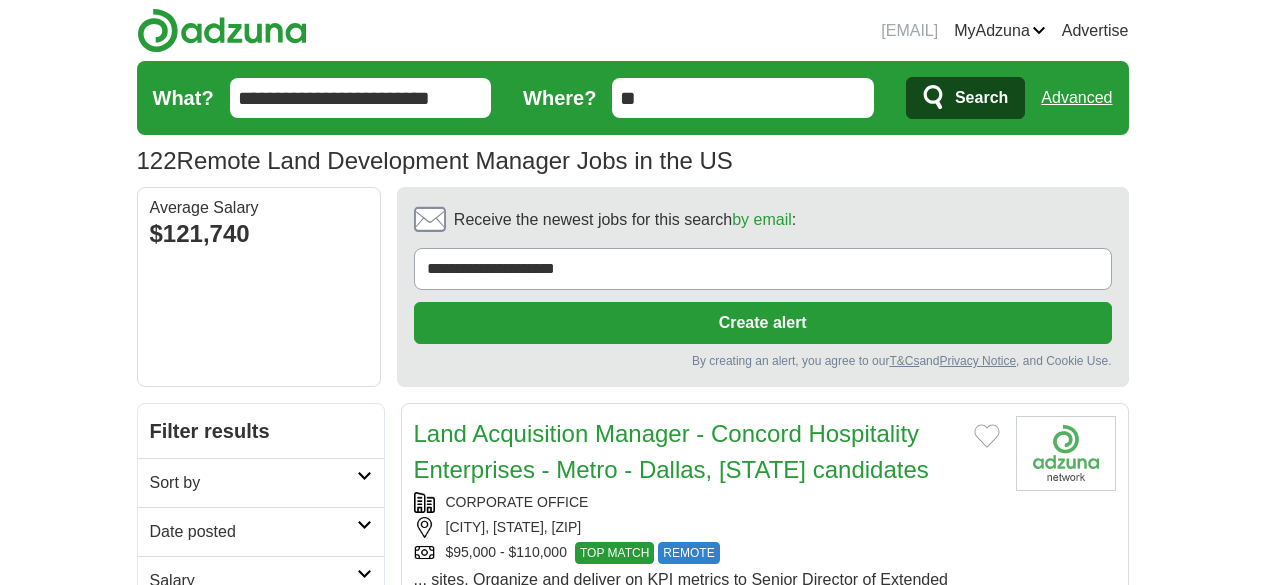 scroll, scrollTop: 800, scrollLeft: 0, axis: vertical 